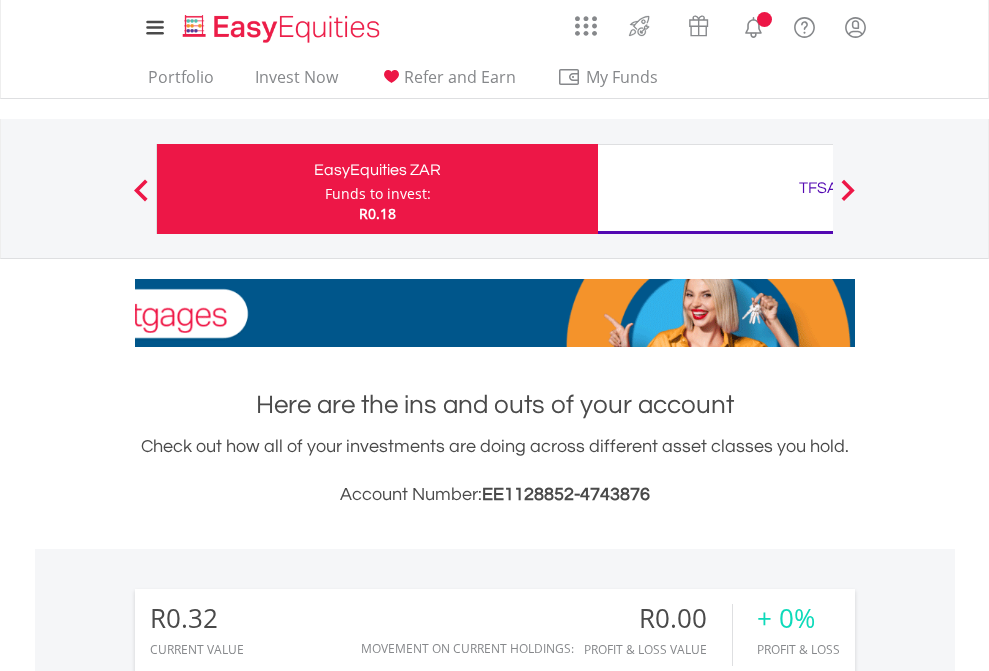 scroll, scrollTop: 0, scrollLeft: 0, axis: both 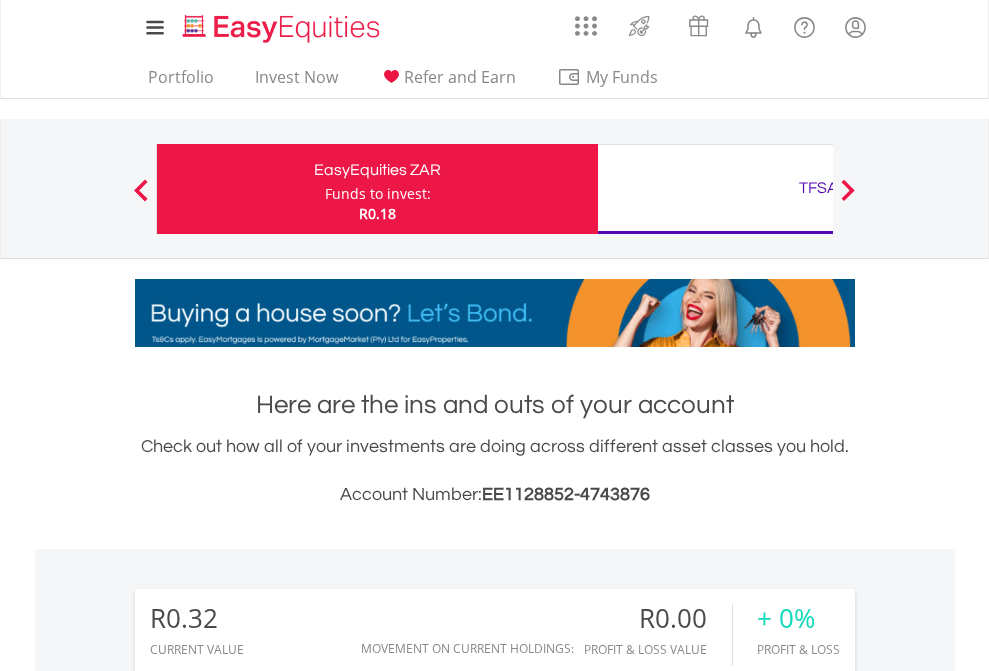 click on "Funds to invest:" at bounding box center [378, 194] 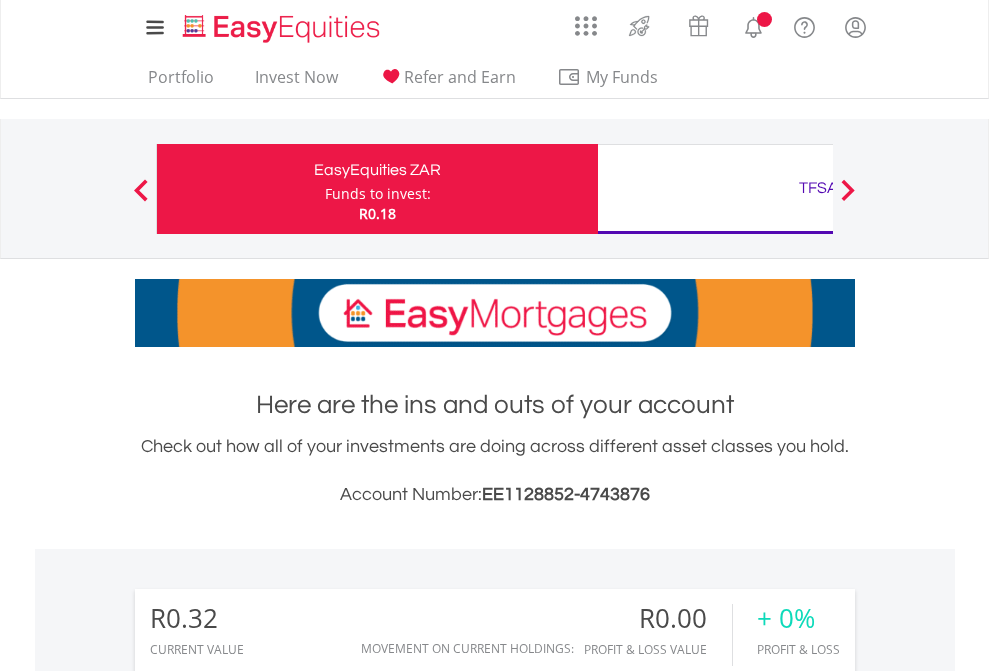 scroll, scrollTop: 0, scrollLeft: 0, axis: both 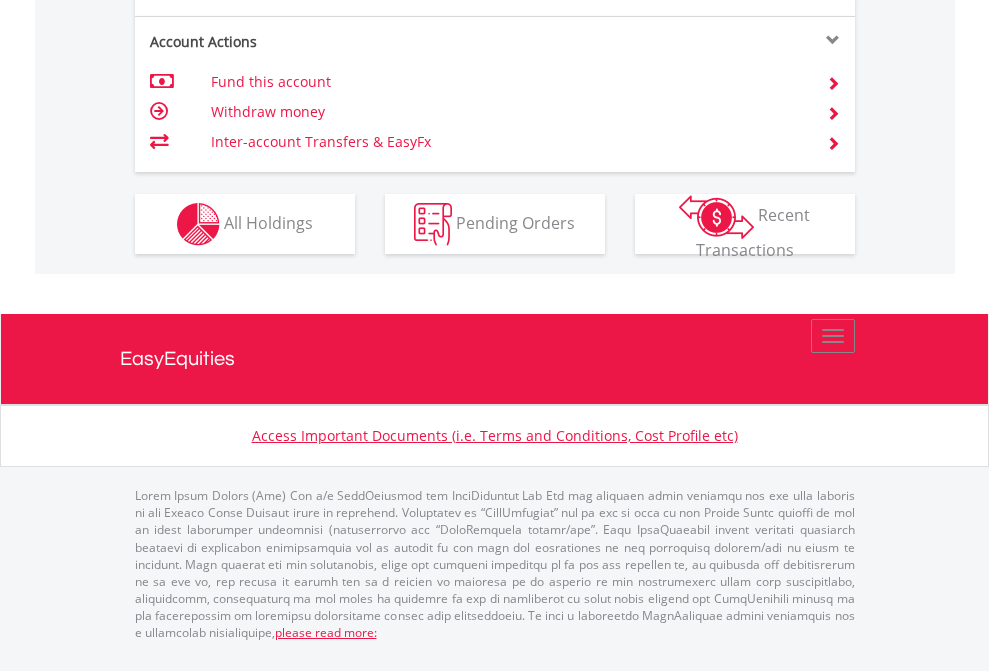 click on "Investment types" at bounding box center (706, -337) 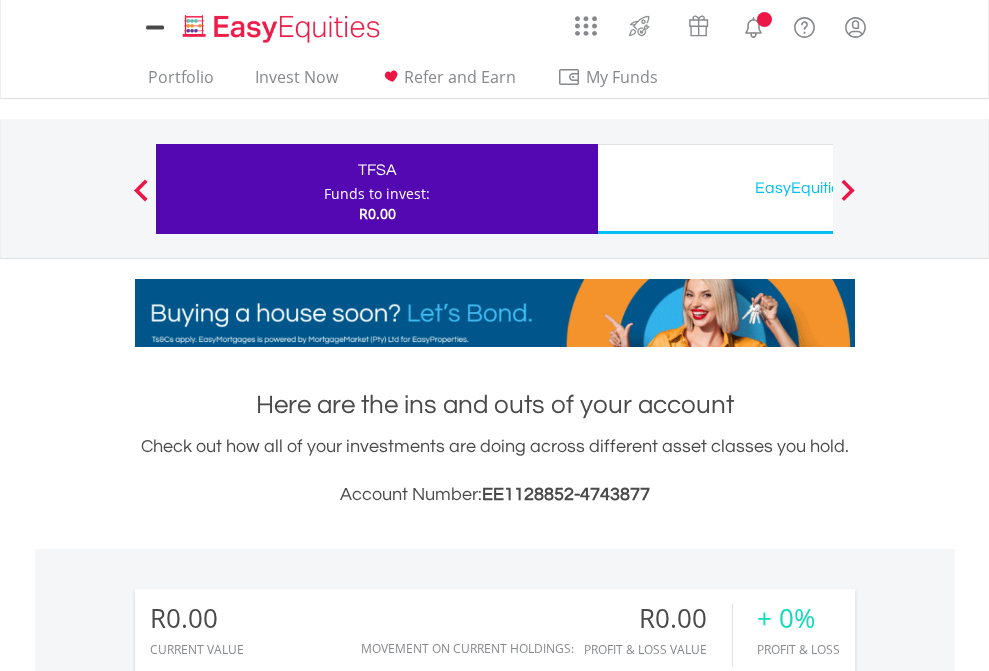 scroll, scrollTop: 0, scrollLeft: 0, axis: both 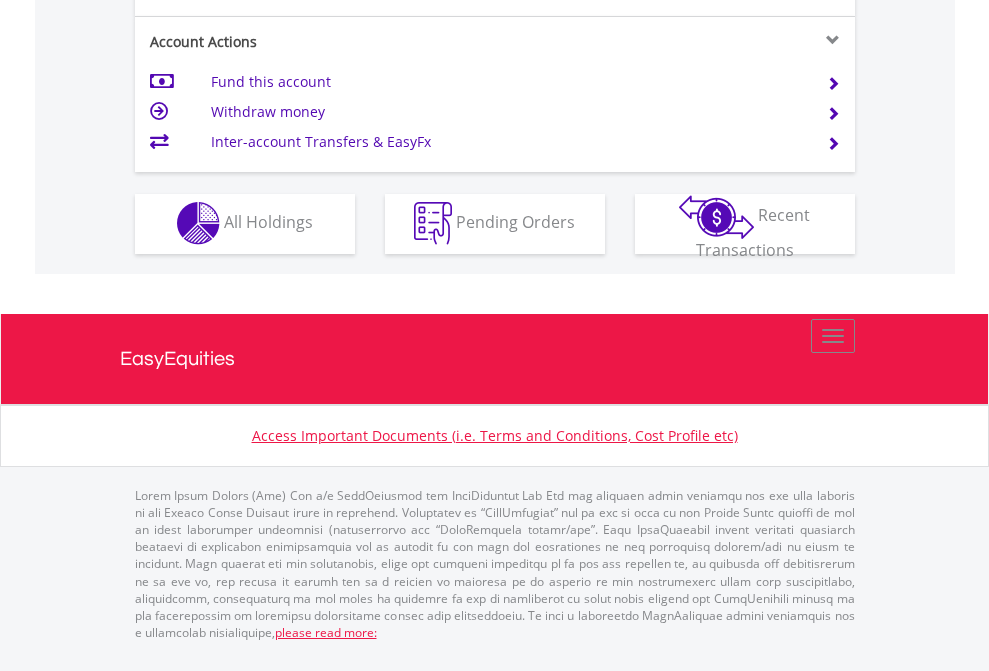 click on "Investment types" at bounding box center [706, -353] 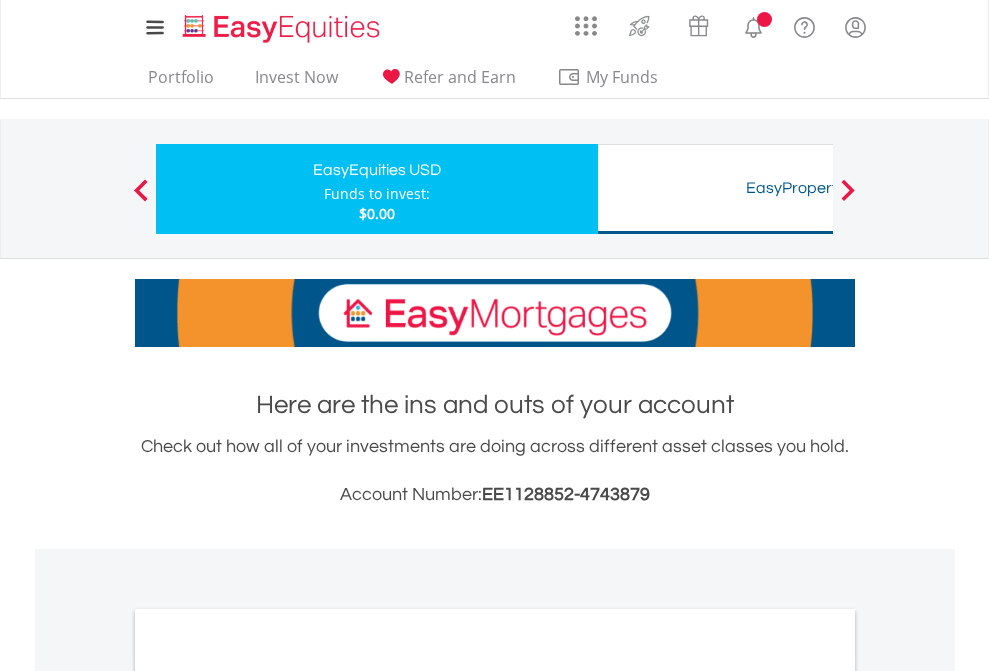 scroll, scrollTop: 0, scrollLeft: 0, axis: both 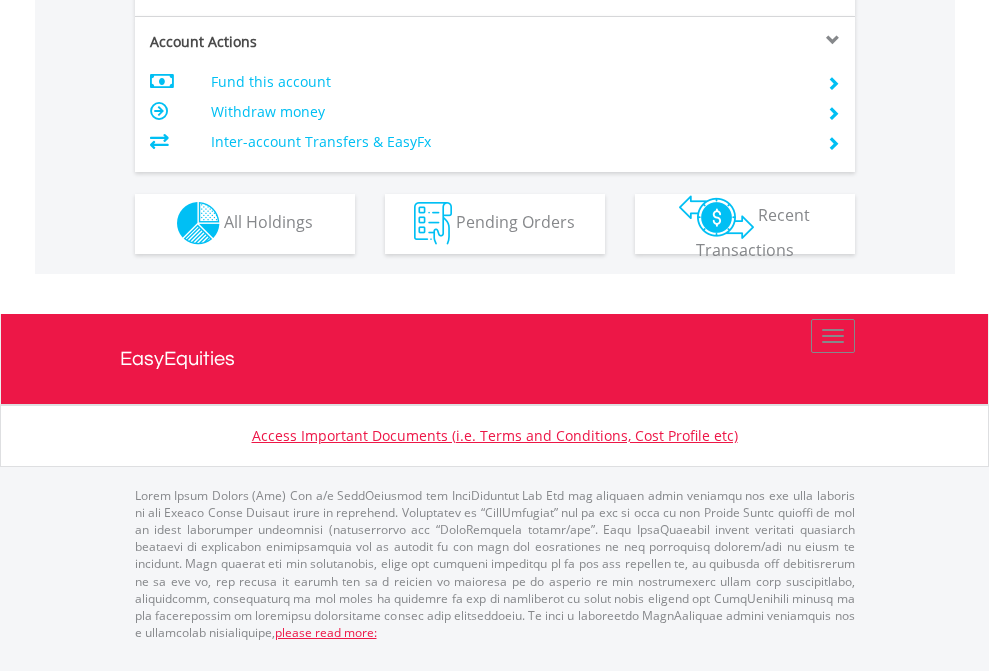 click on "Investment types" at bounding box center (706, -353) 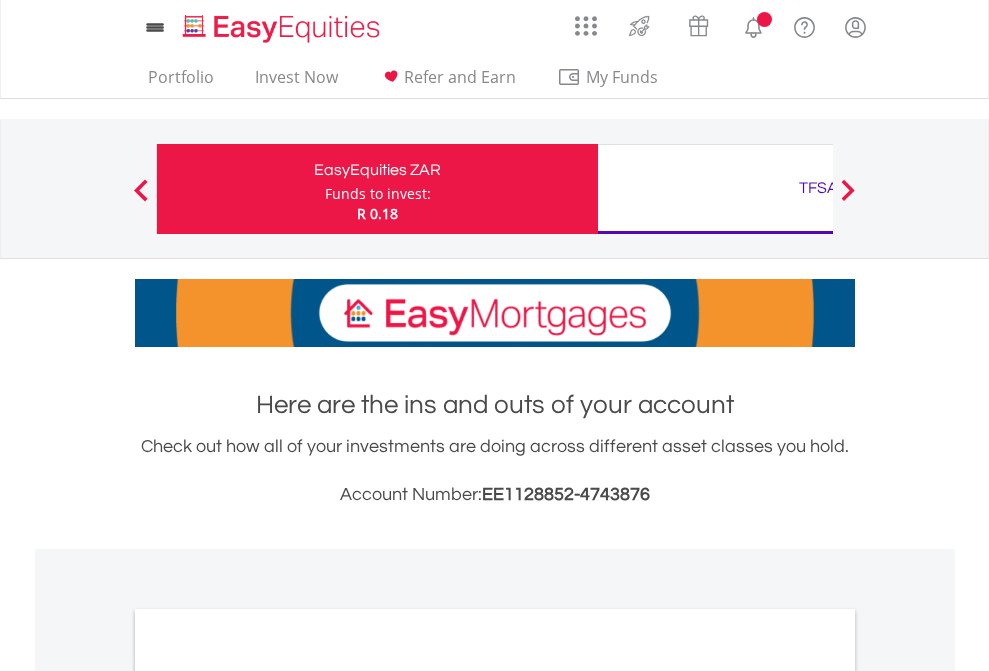 scroll, scrollTop: 0, scrollLeft: 0, axis: both 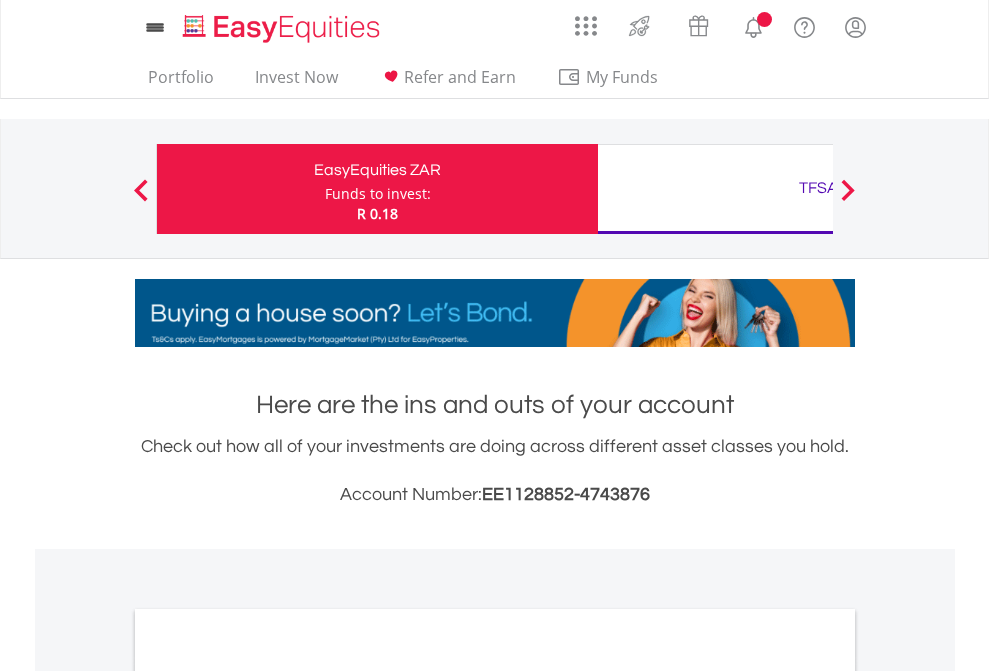 click on "All Holdings" at bounding box center (268, 1096) 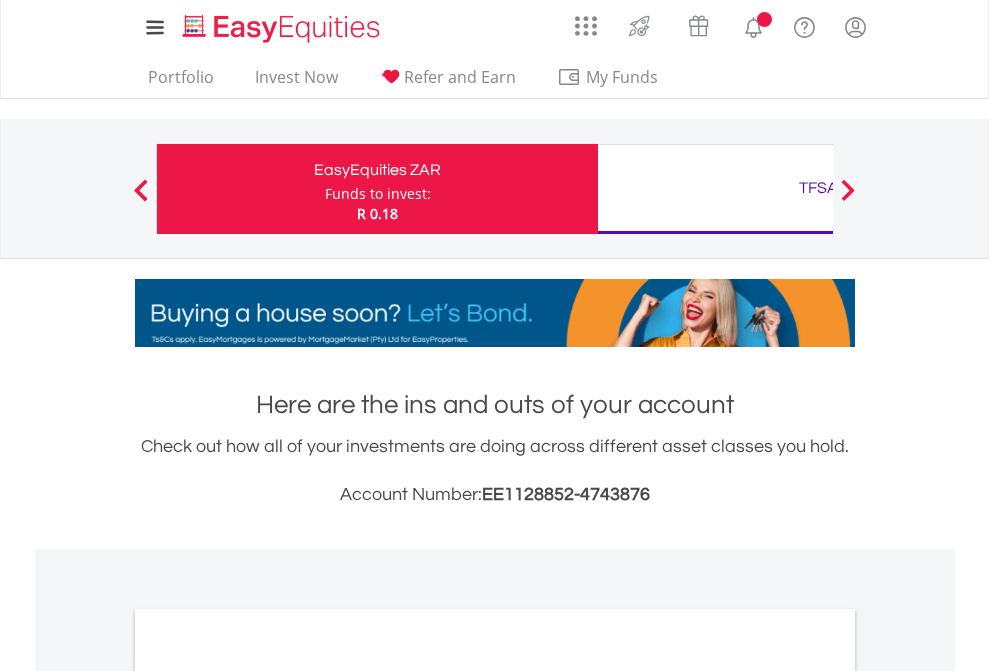 scroll, scrollTop: 1202, scrollLeft: 0, axis: vertical 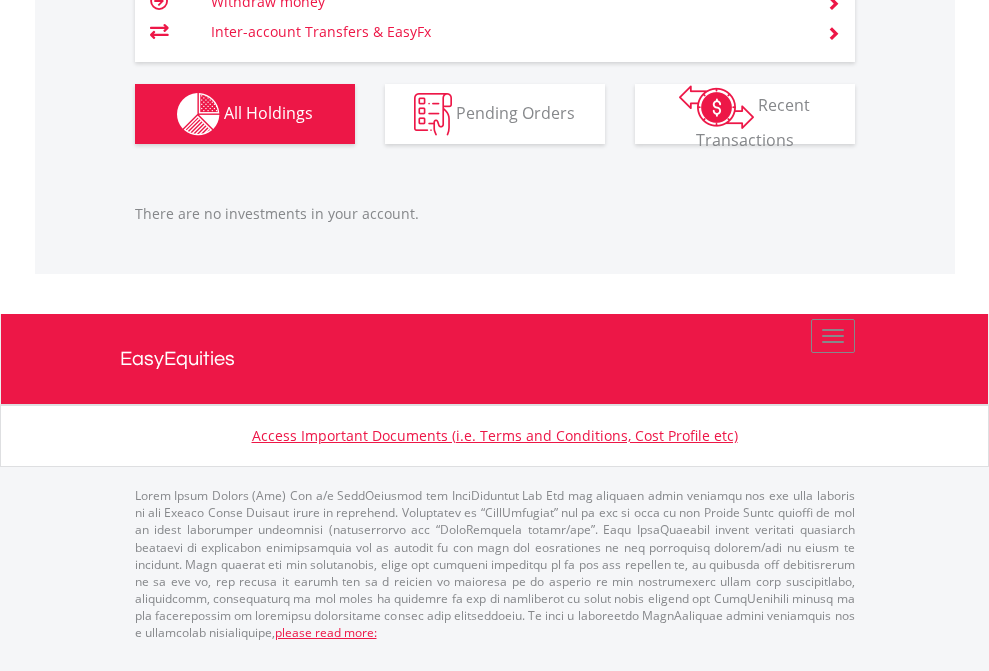 click on "TFSA" at bounding box center [818, -1206] 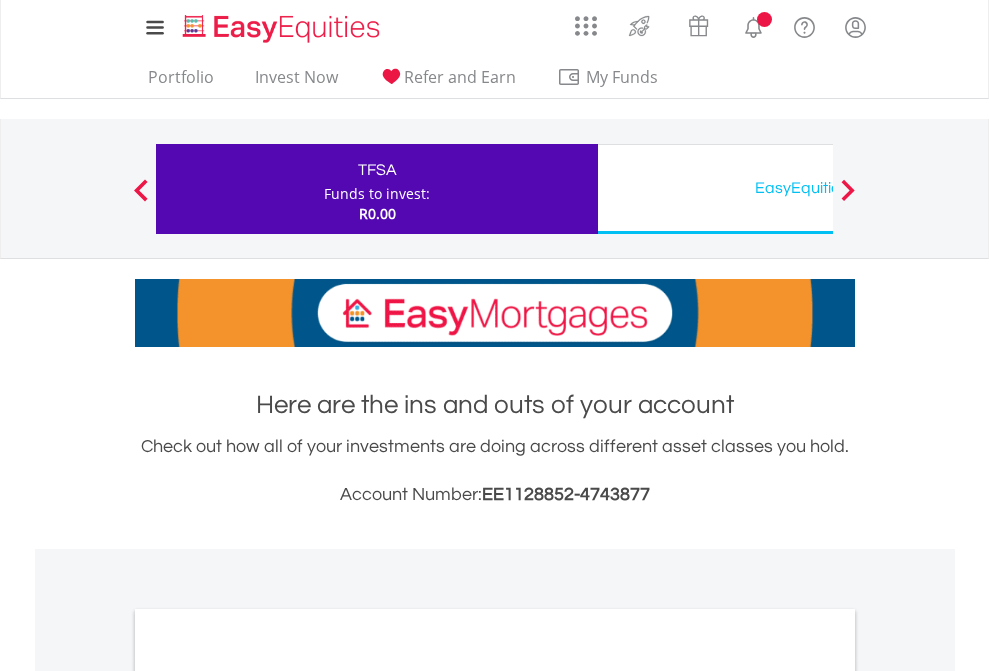 scroll, scrollTop: 0, scrollLeft: 0, axis: both 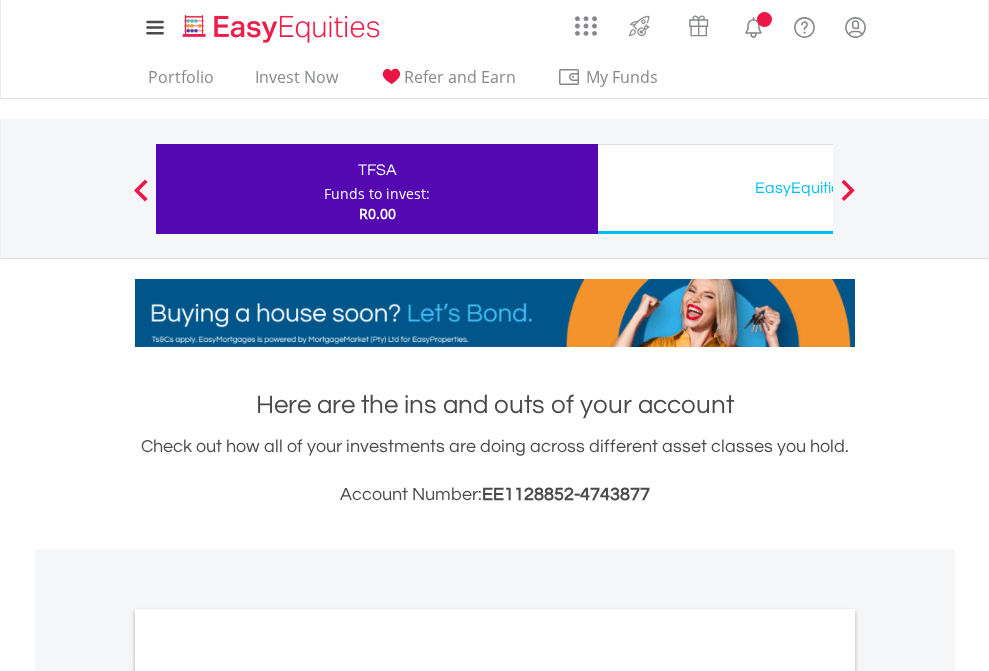 click on "All Holdings" at bounding box center (268, 1096) 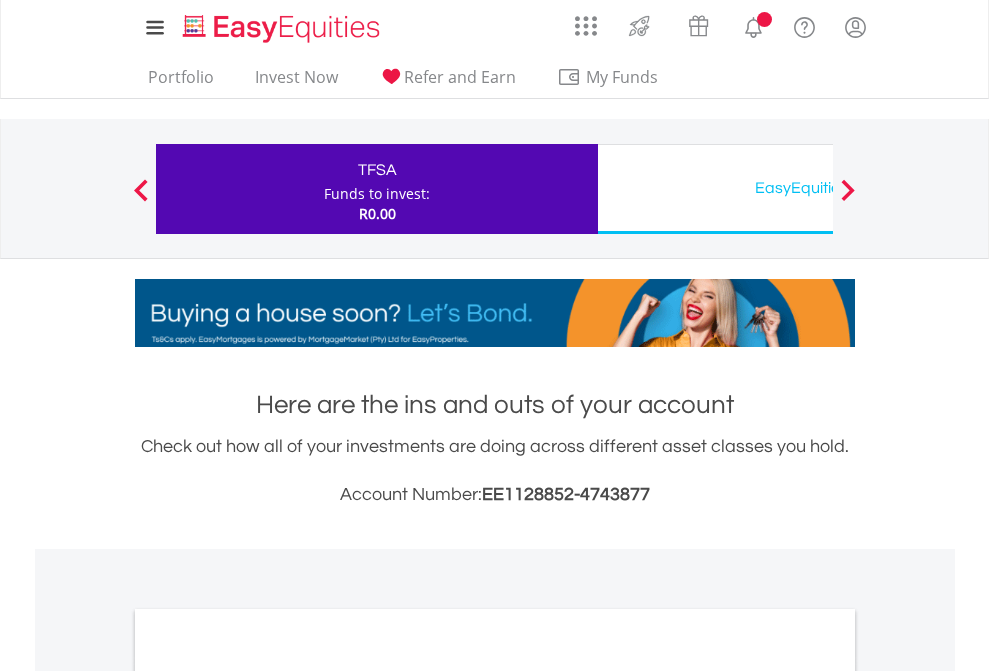 scroll, scrollTop: 1202, scrollLeft: 0, axis: vertical 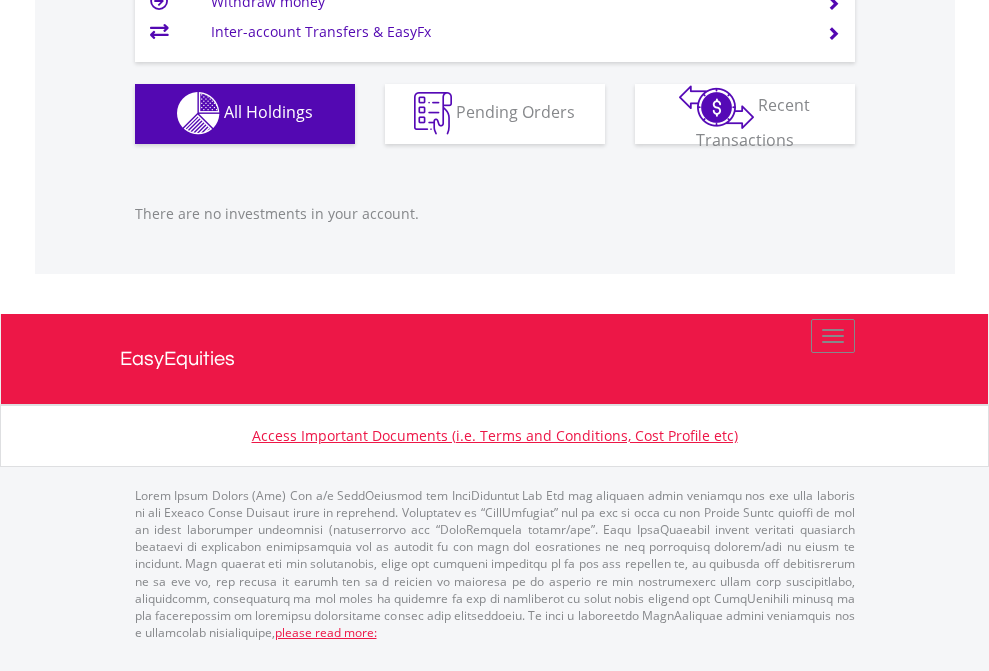 click on "EasyEquities USD" at bounding box center (818, -1142) 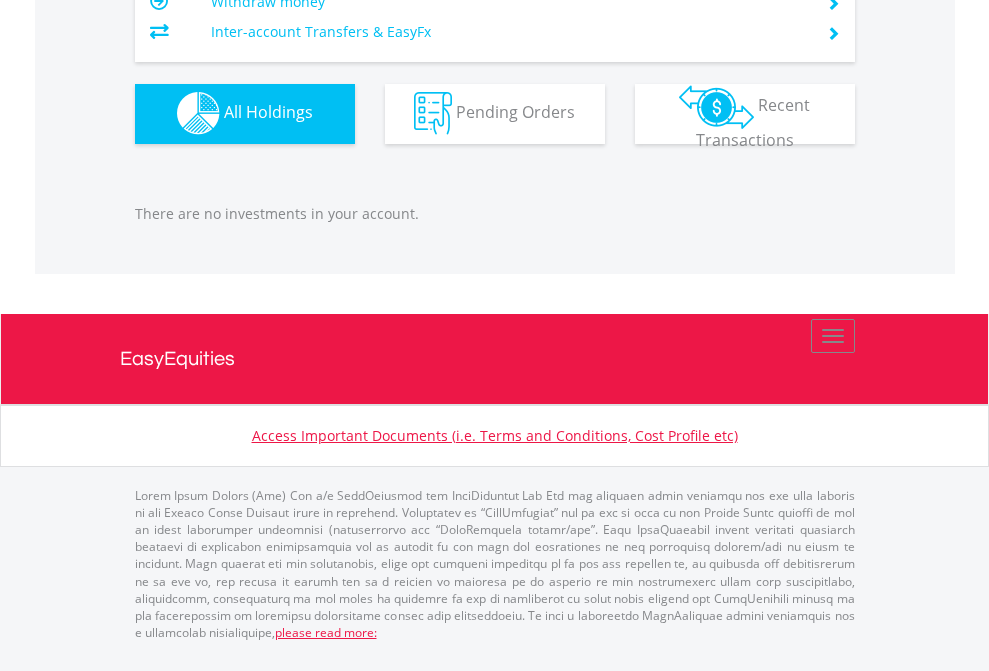 scroll, scrollTop: 1980, scrollLeft: 0, axis: vertical 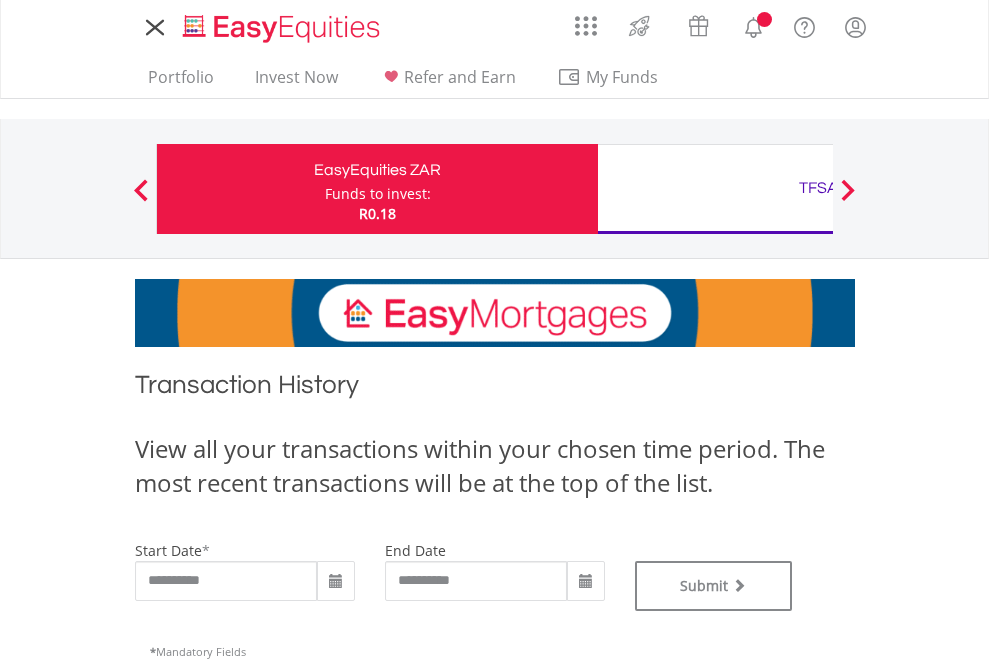 type on "**********" 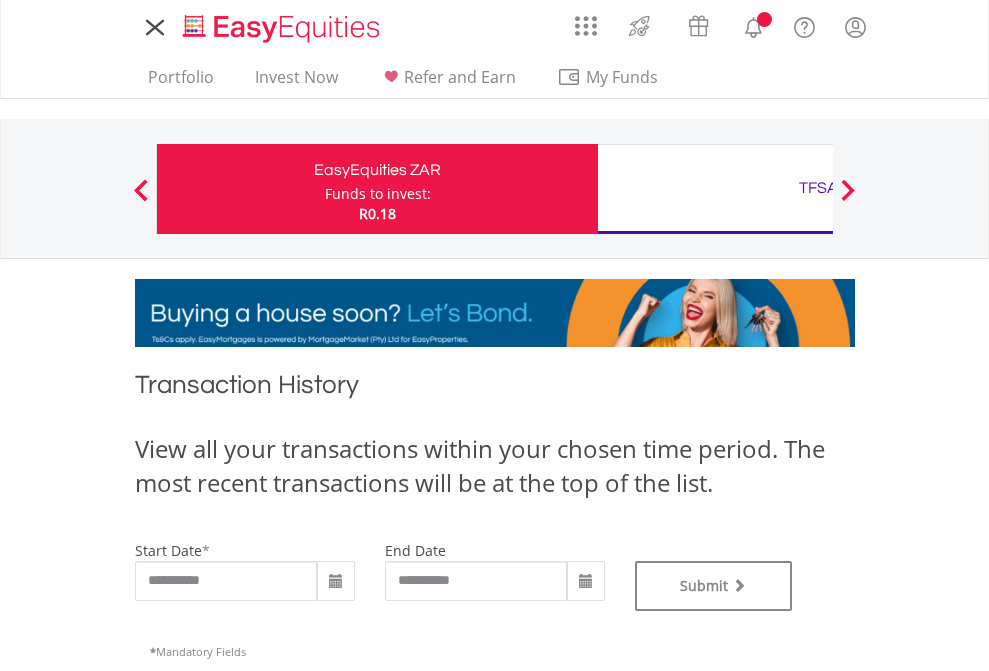 type on "**********" 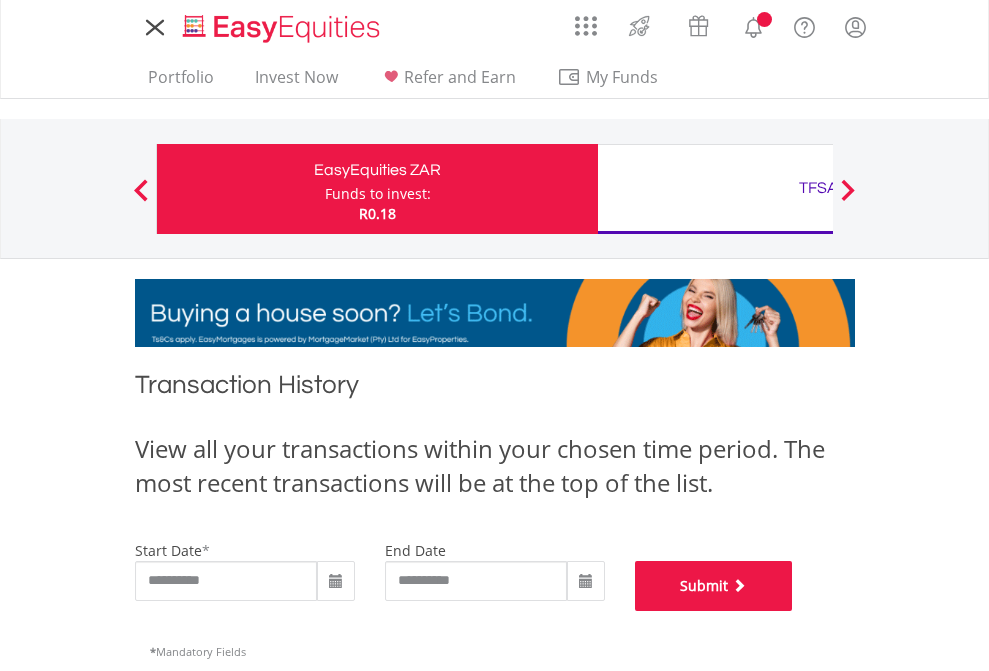 click on "Submit" at bounding box center (714, 586) 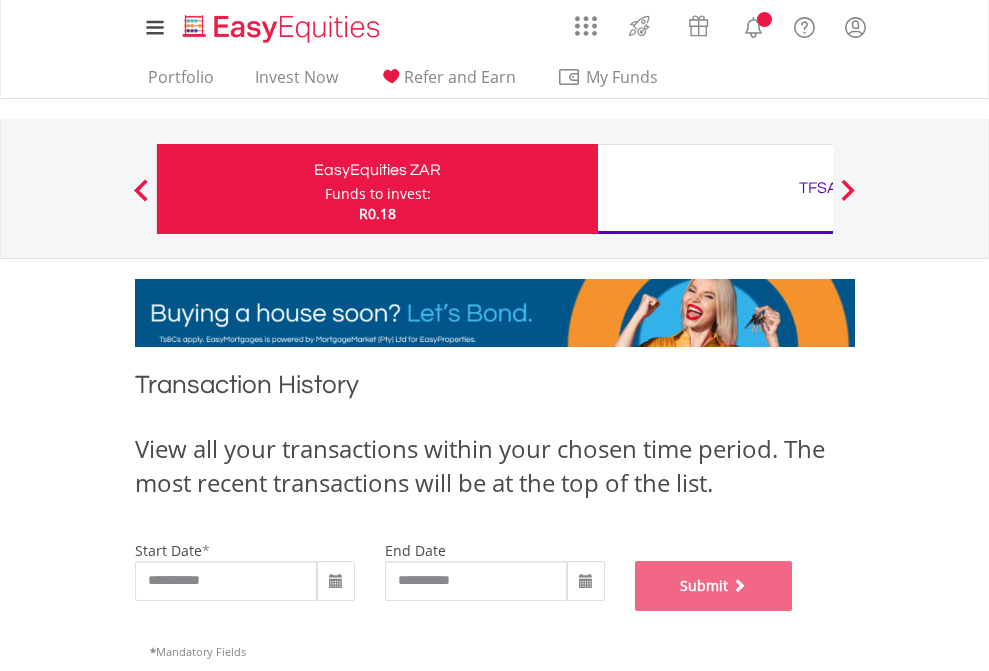 scroll, scrollTop: 811, scrollLeft: 0, axis: vertical 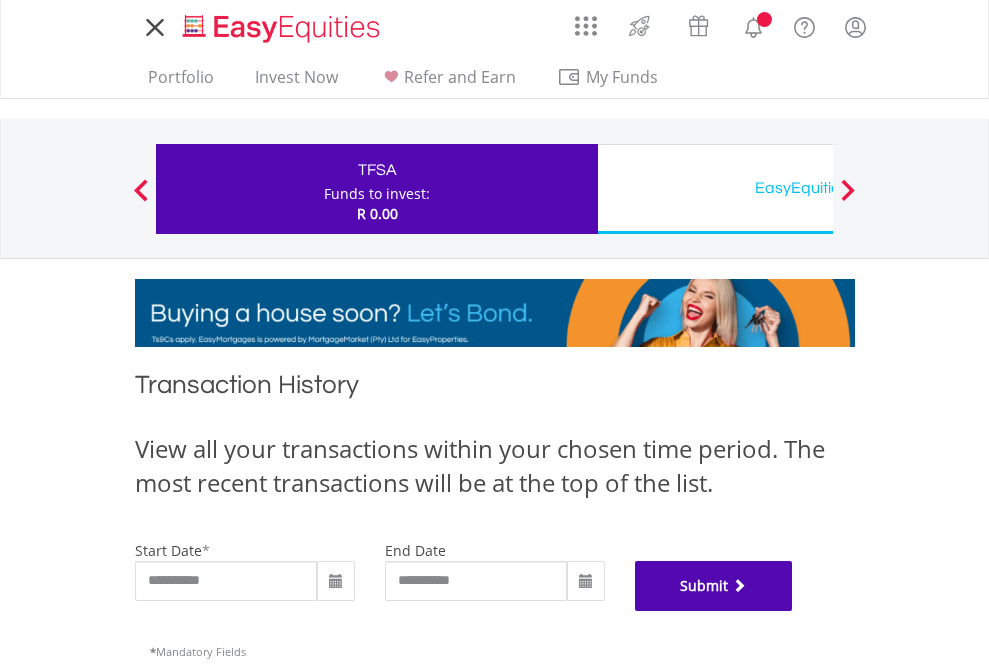 click on "Submit" at bounding box center [714, 586] 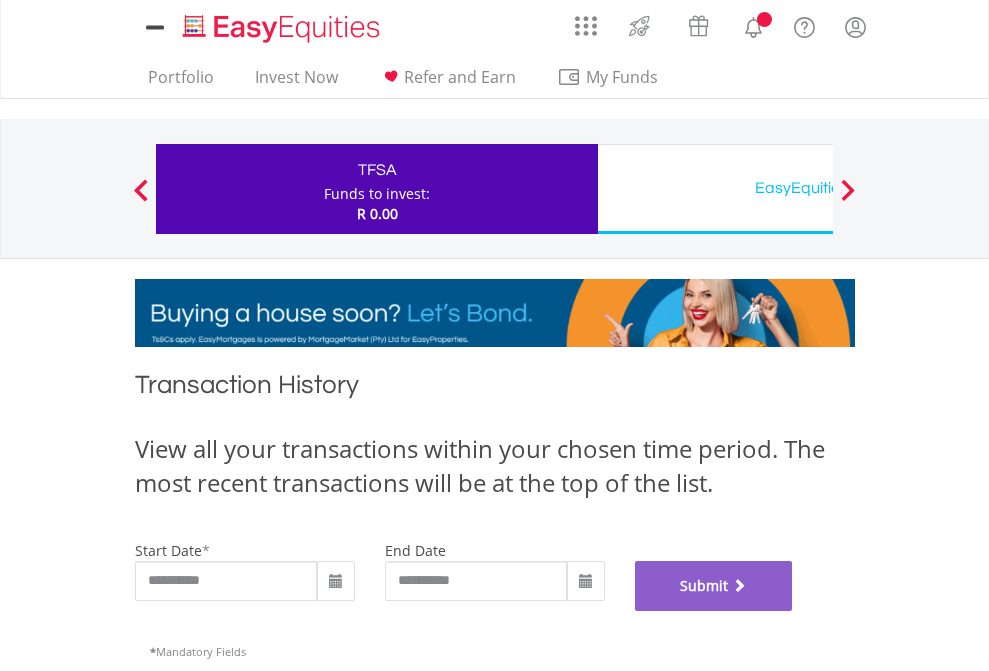 scroll, scrollTop: 811, scrollLeft: 0, axis: vertical 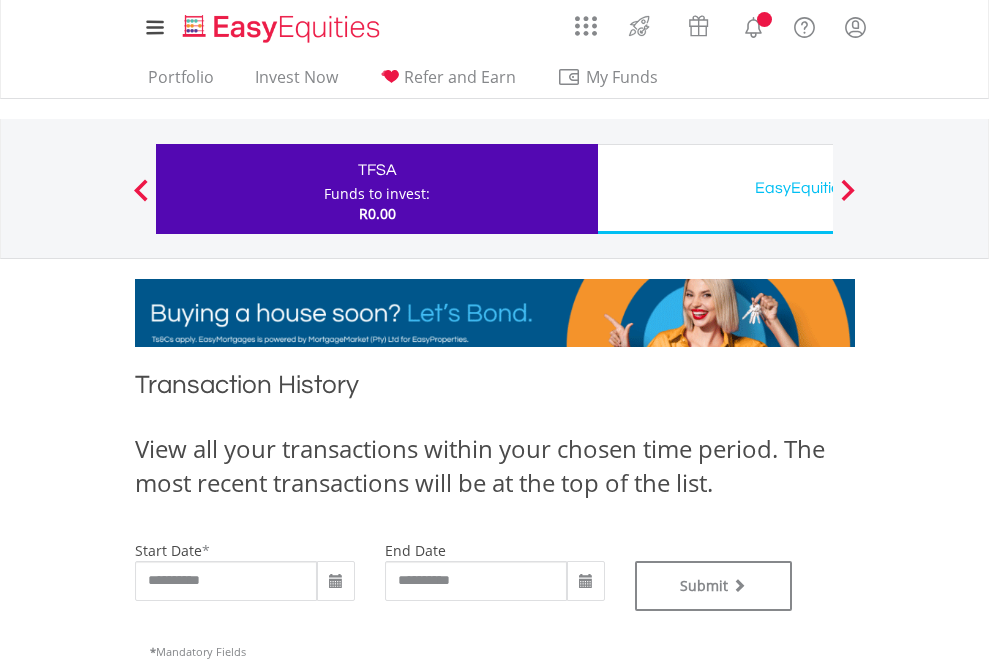 click on "EasyEquities USD" at bounding box center [818, 188] 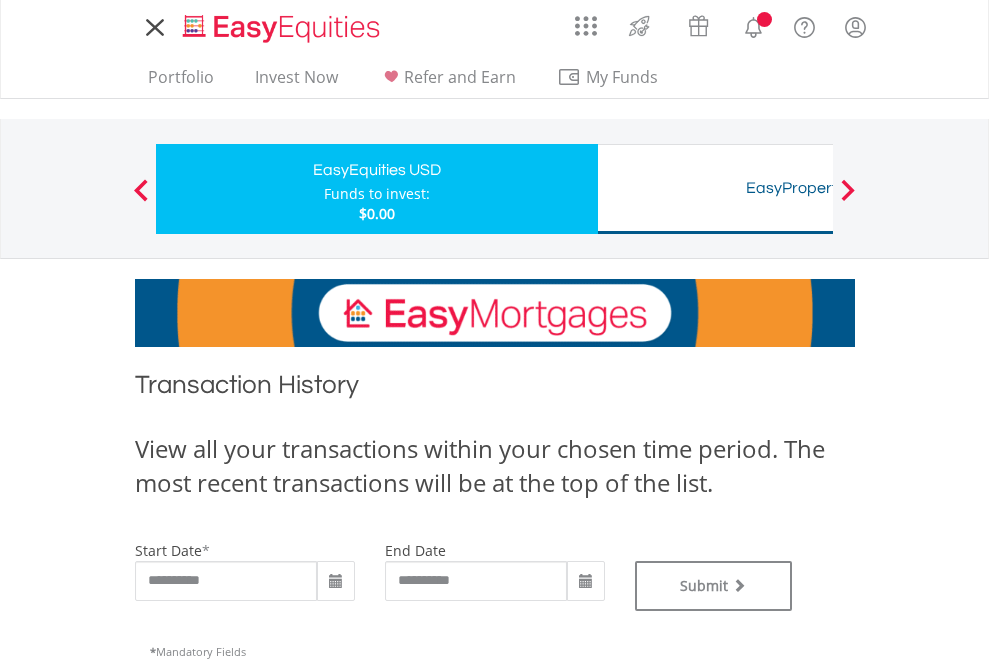 scroll, scrollTop: 0, scrollLeft: 0, axis: both 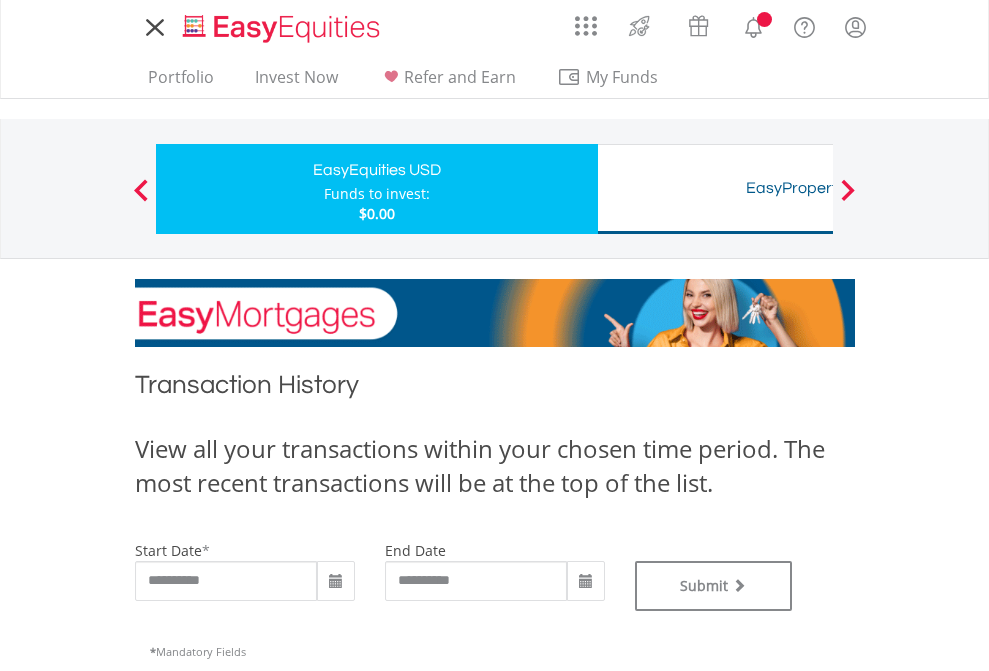 type on "**********" 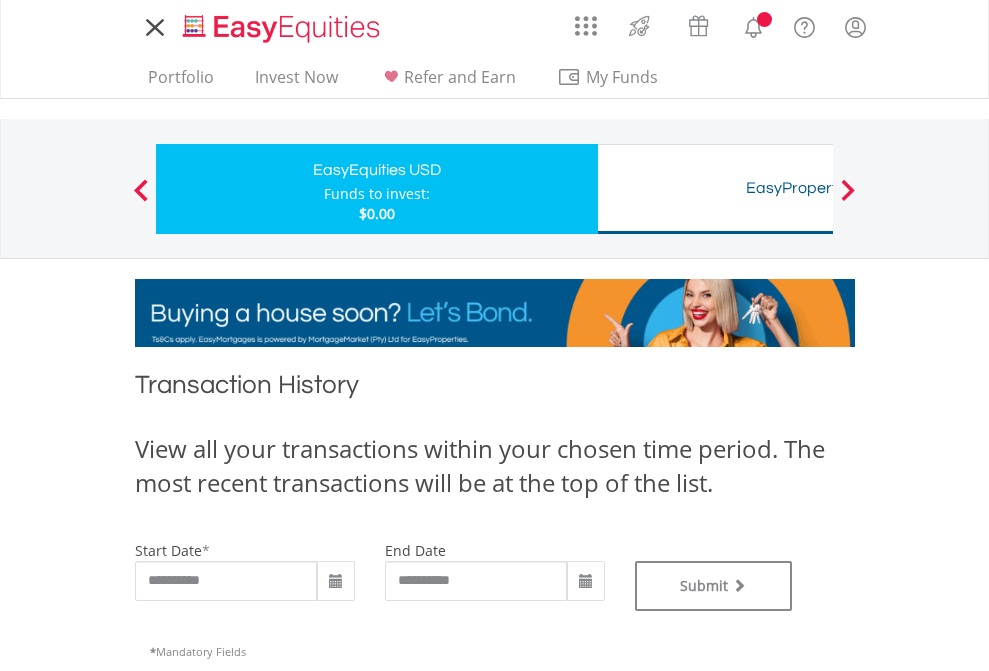 type on "**********" 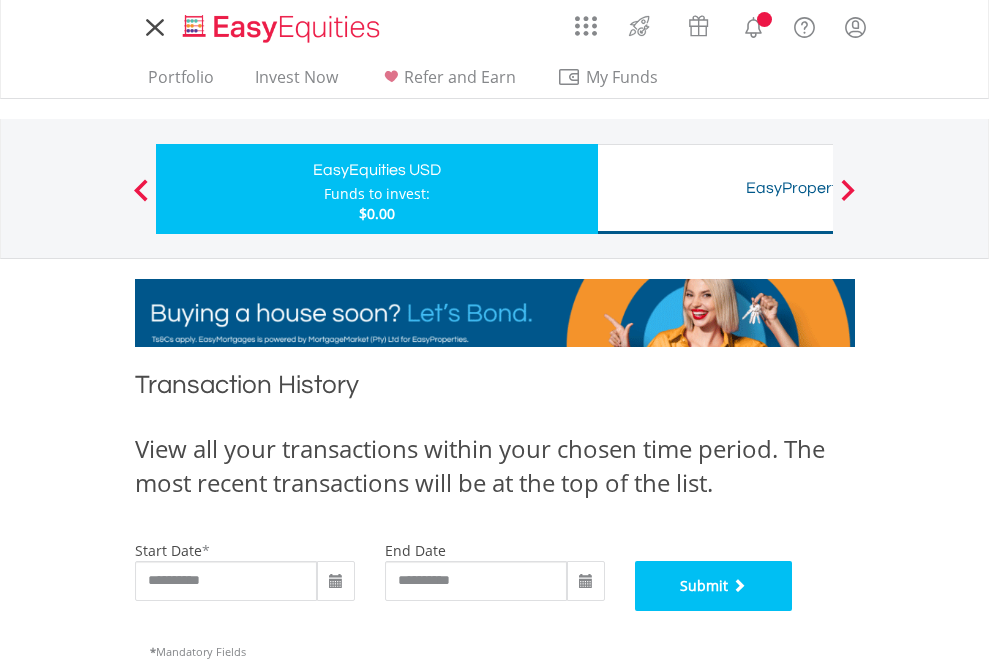 click on "Submit" at bounding box center (714, 586) 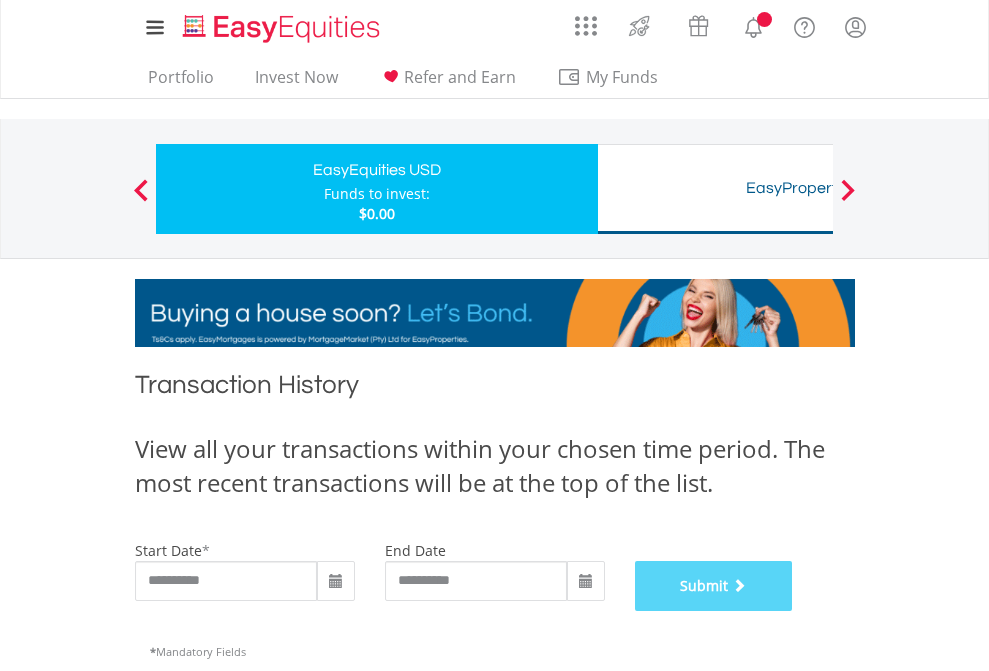 scroll, scrollTop: 811, scrollLeft: 0, axis: vertical 